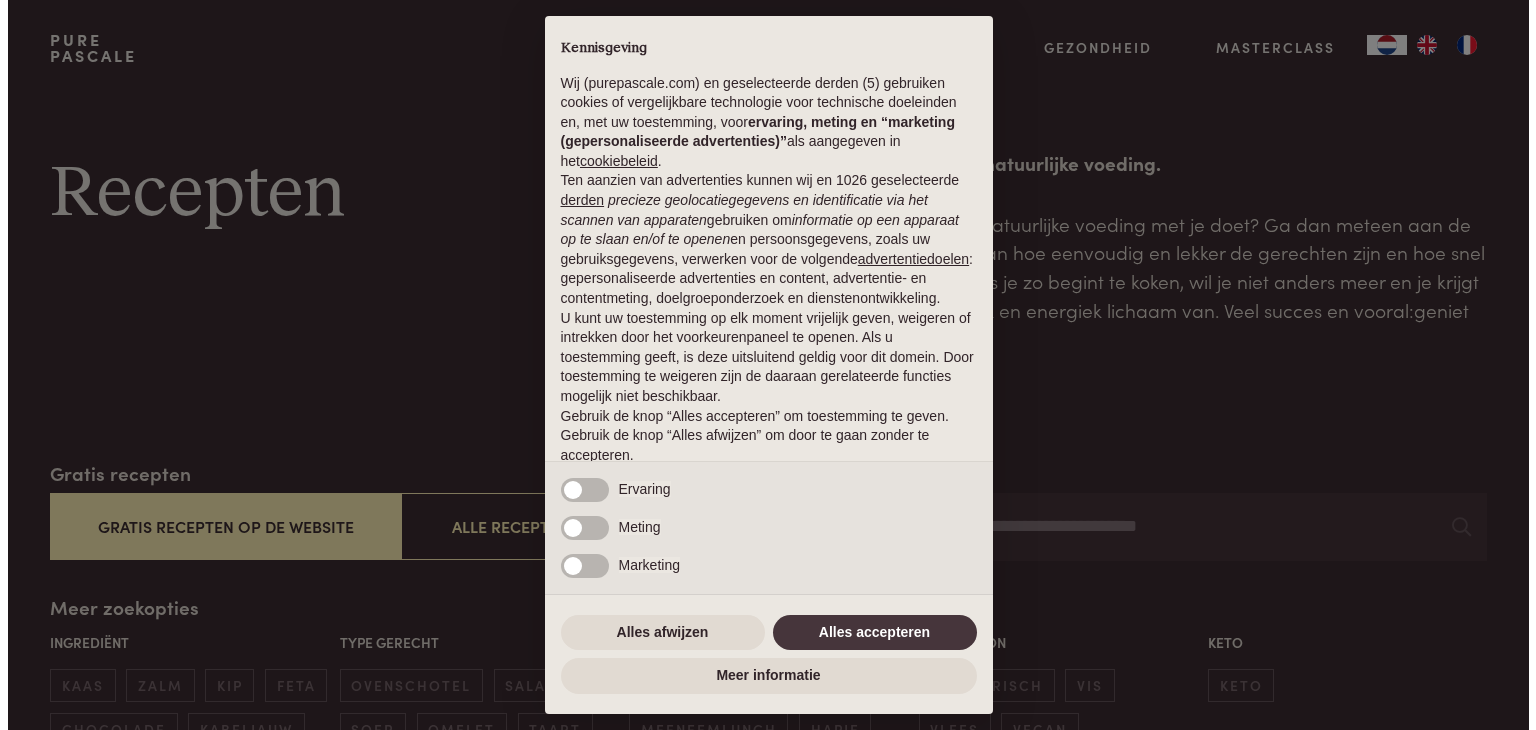 scroll, scrollTop: 0, scrollLeft: 0, axis: both 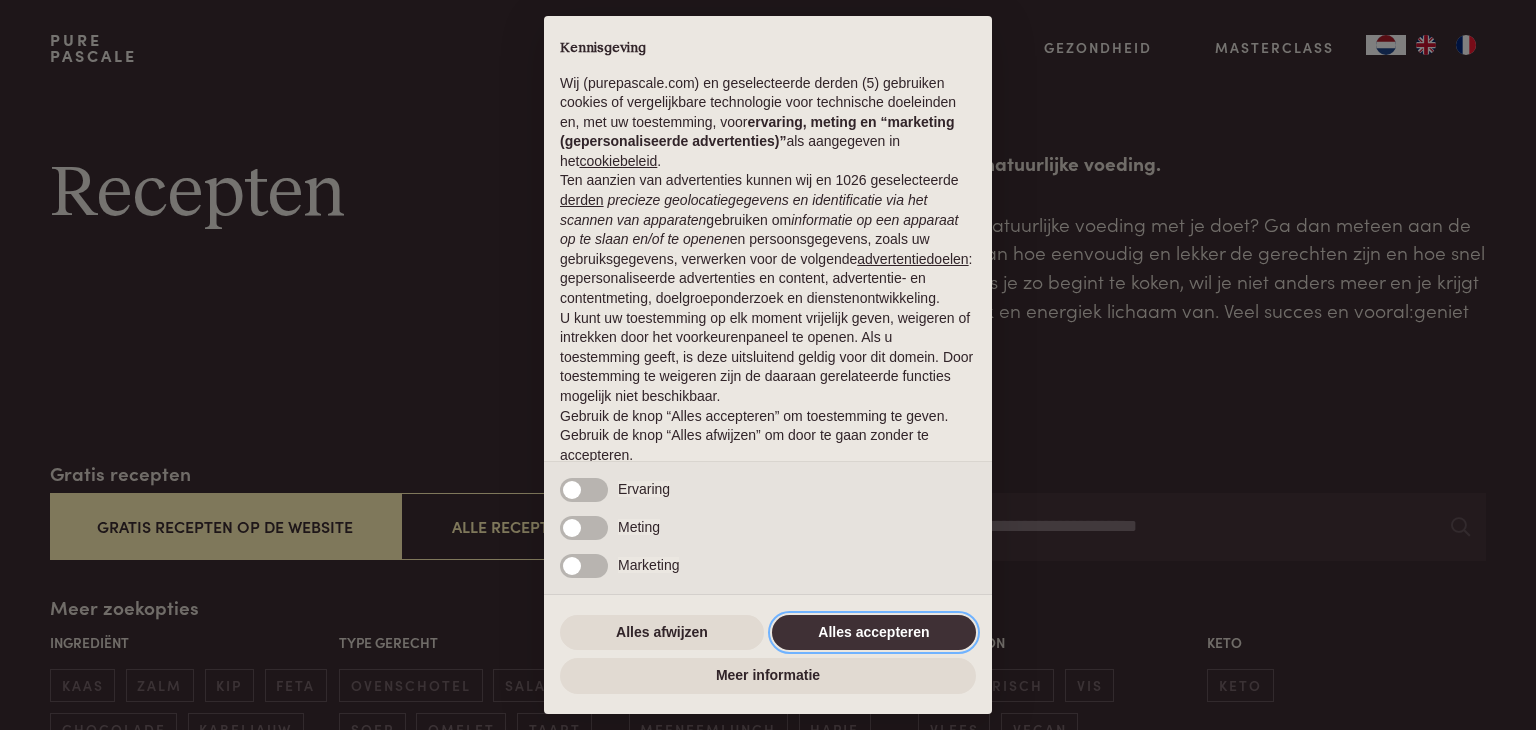 click on "Alles accepteren" at bounding box center (874, 633) 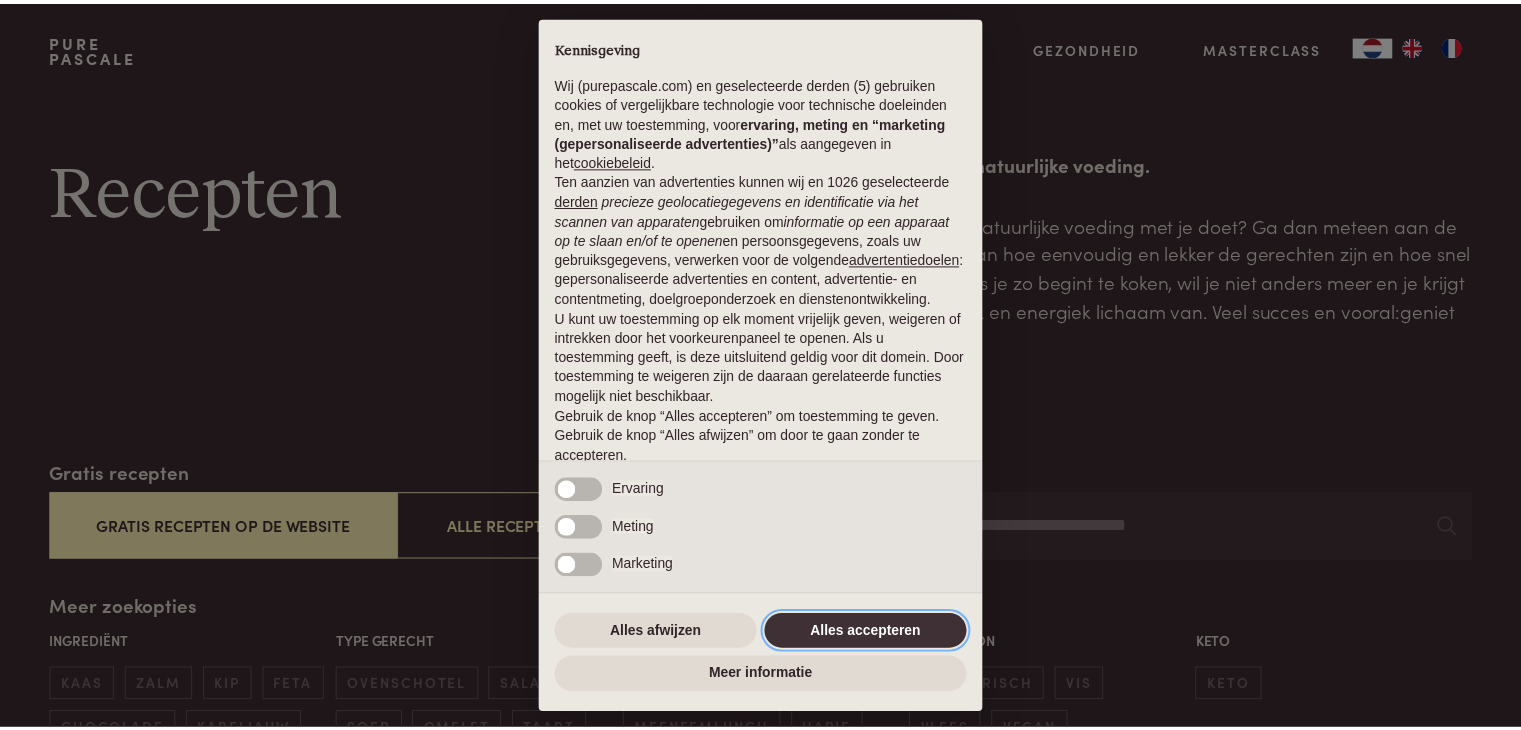 scroll, scrollTop: 74, scrollLeft: 0, axis: vertical 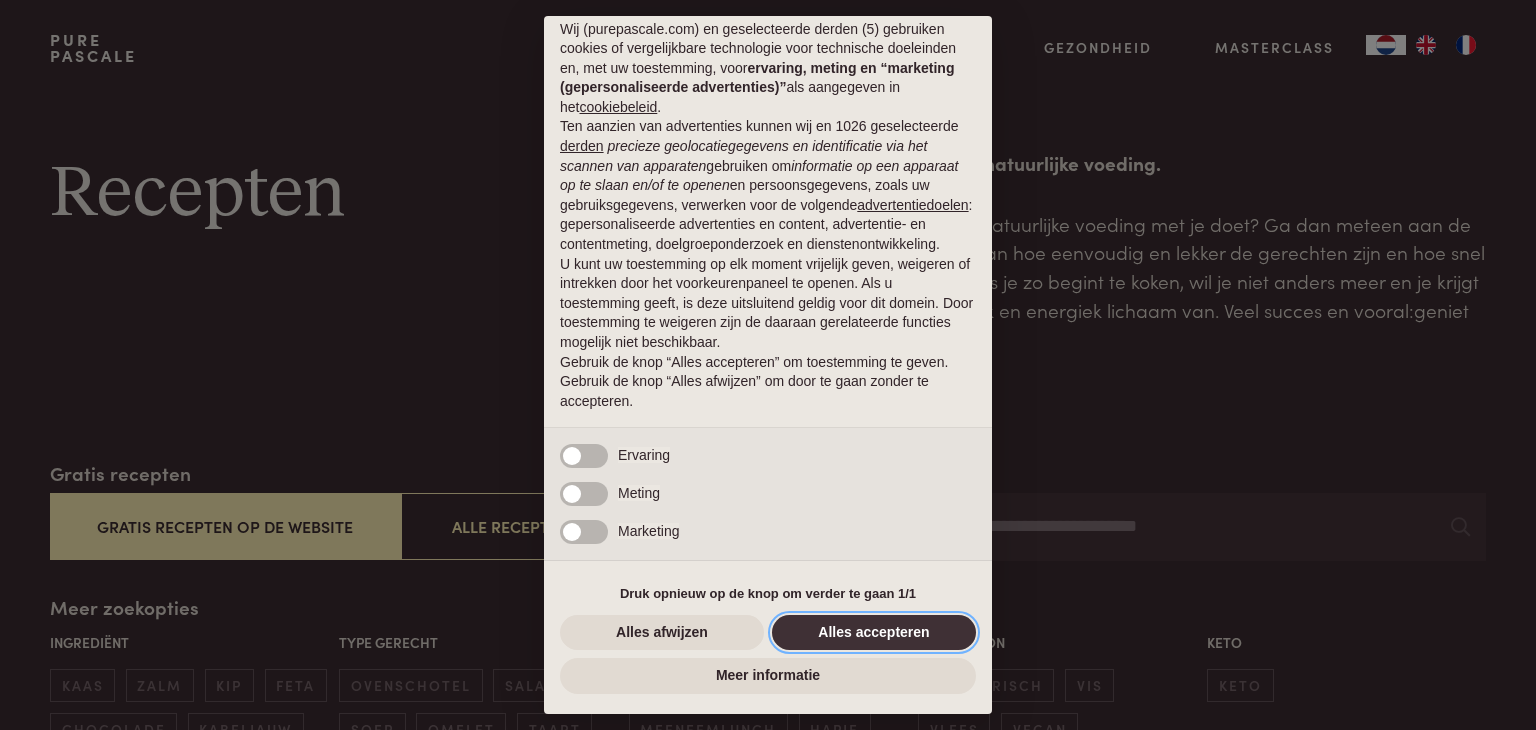 click on "Alles accepteren" at bounding box center (874, 633) 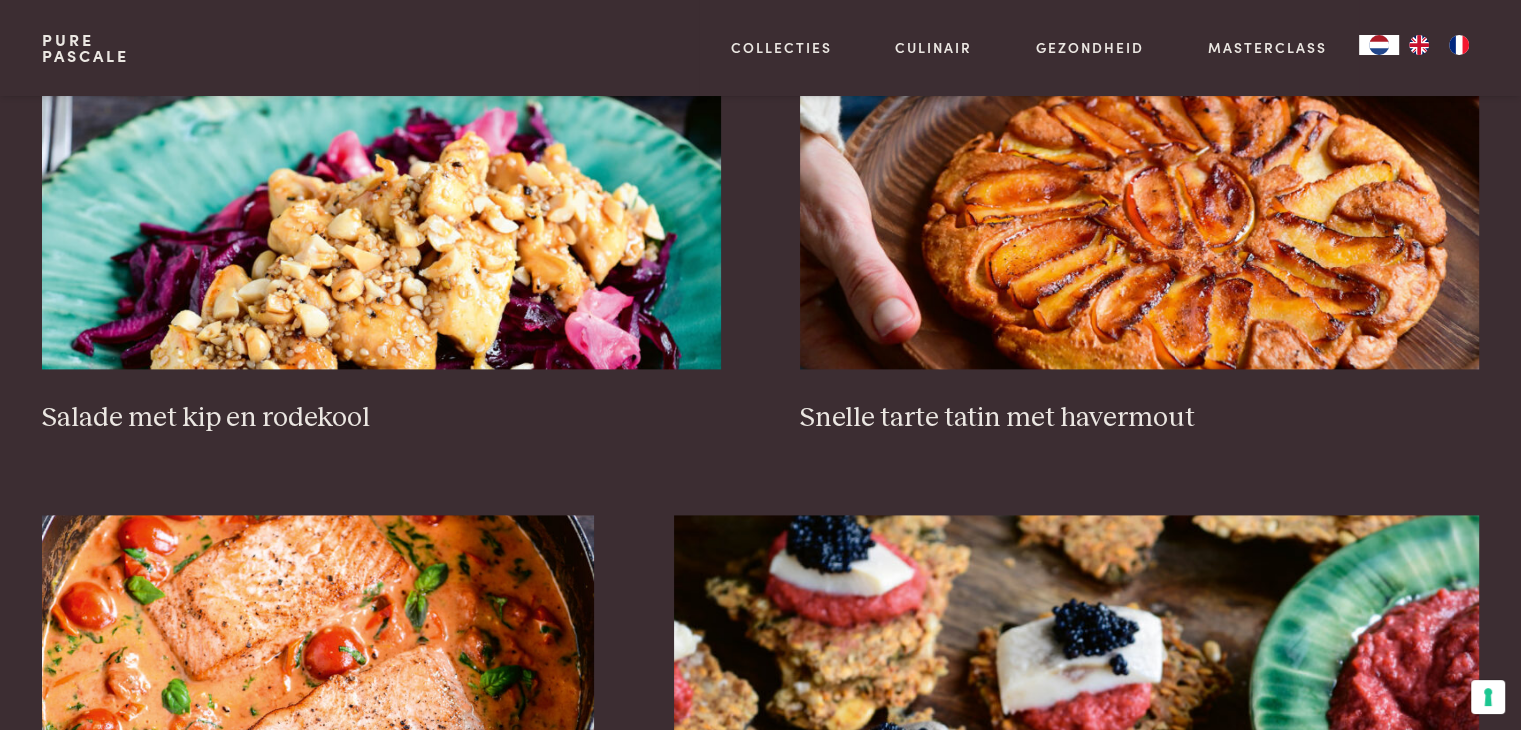 scroll, scrollTop: 3100, scrollLeft: 0, axis: vertical 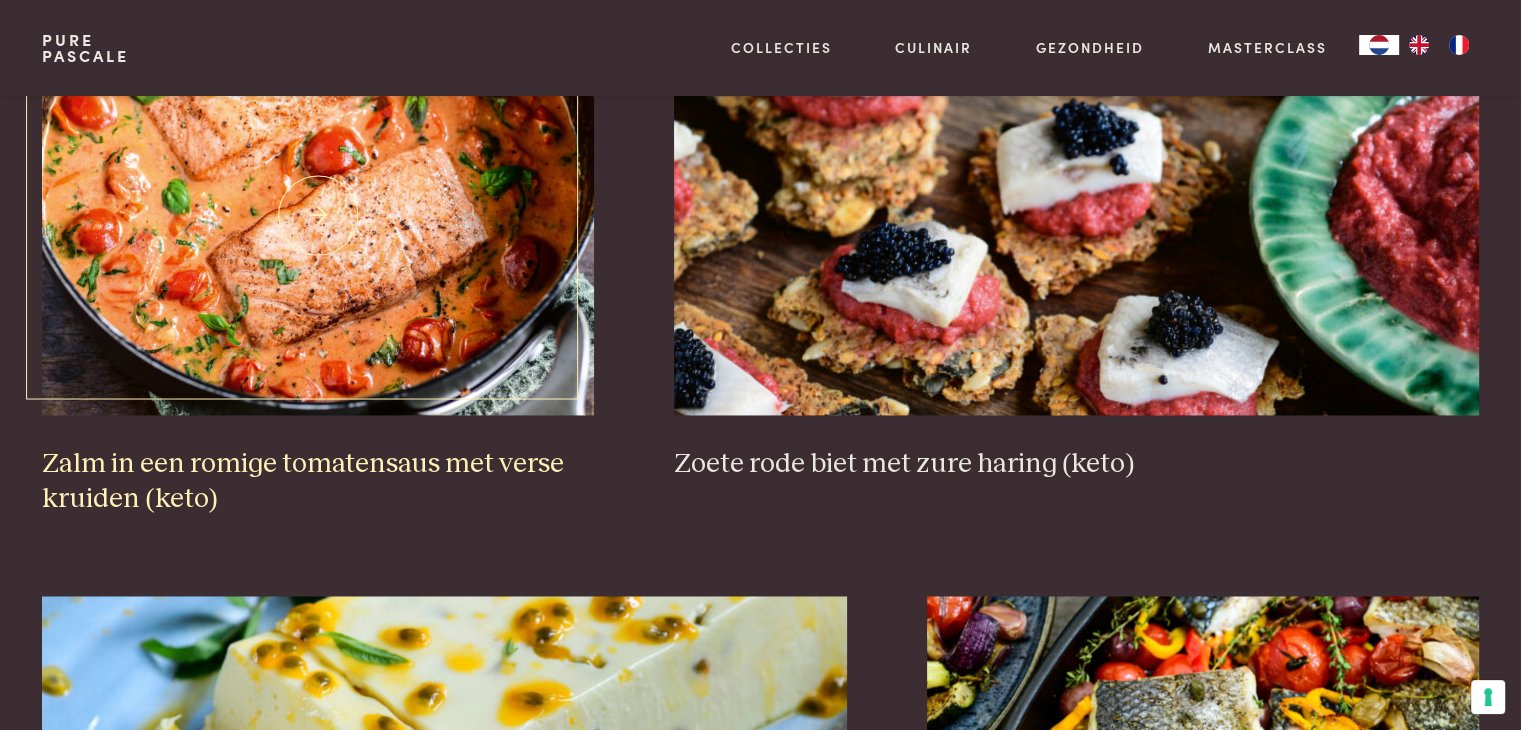 click on "Zalm in een romige tomatensaus met verse kruiden (keto)" at bounding box center [318, 481] 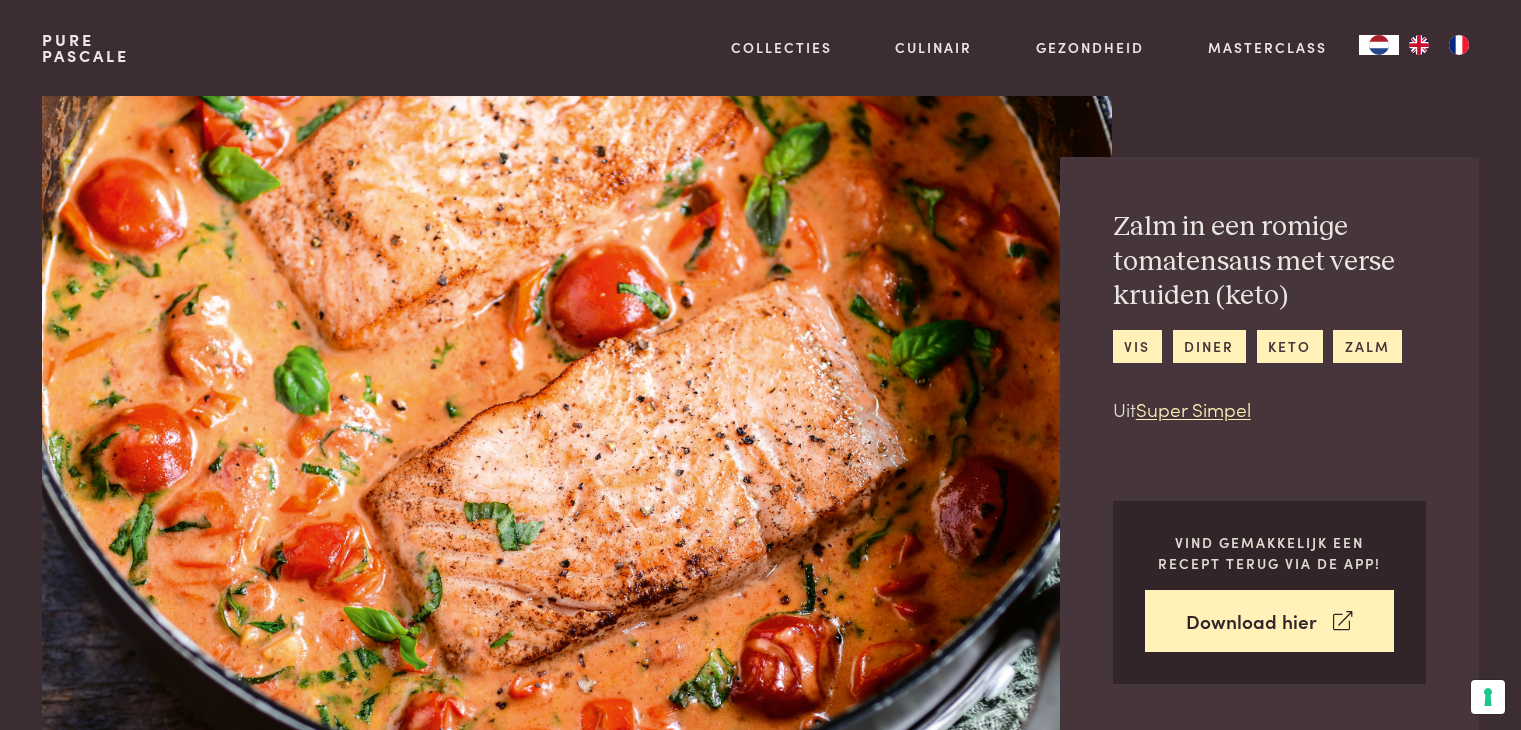 scroll, scrollTop: 0, scrollLeft: 0, axis: both 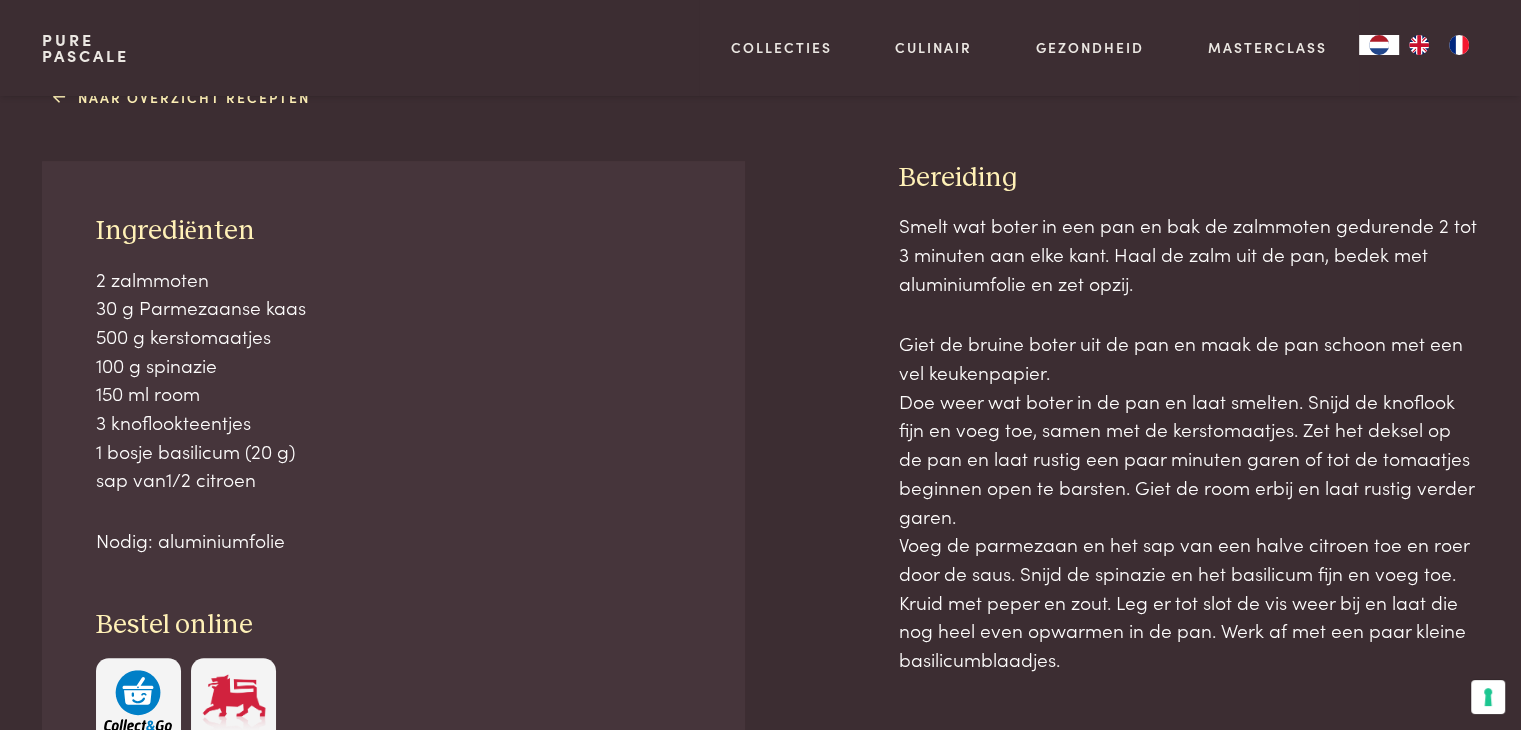 drag, startPoint x: 97, startPoint y: 451, endPoint x: 182, endPoint y: 444, distance: 85.28775 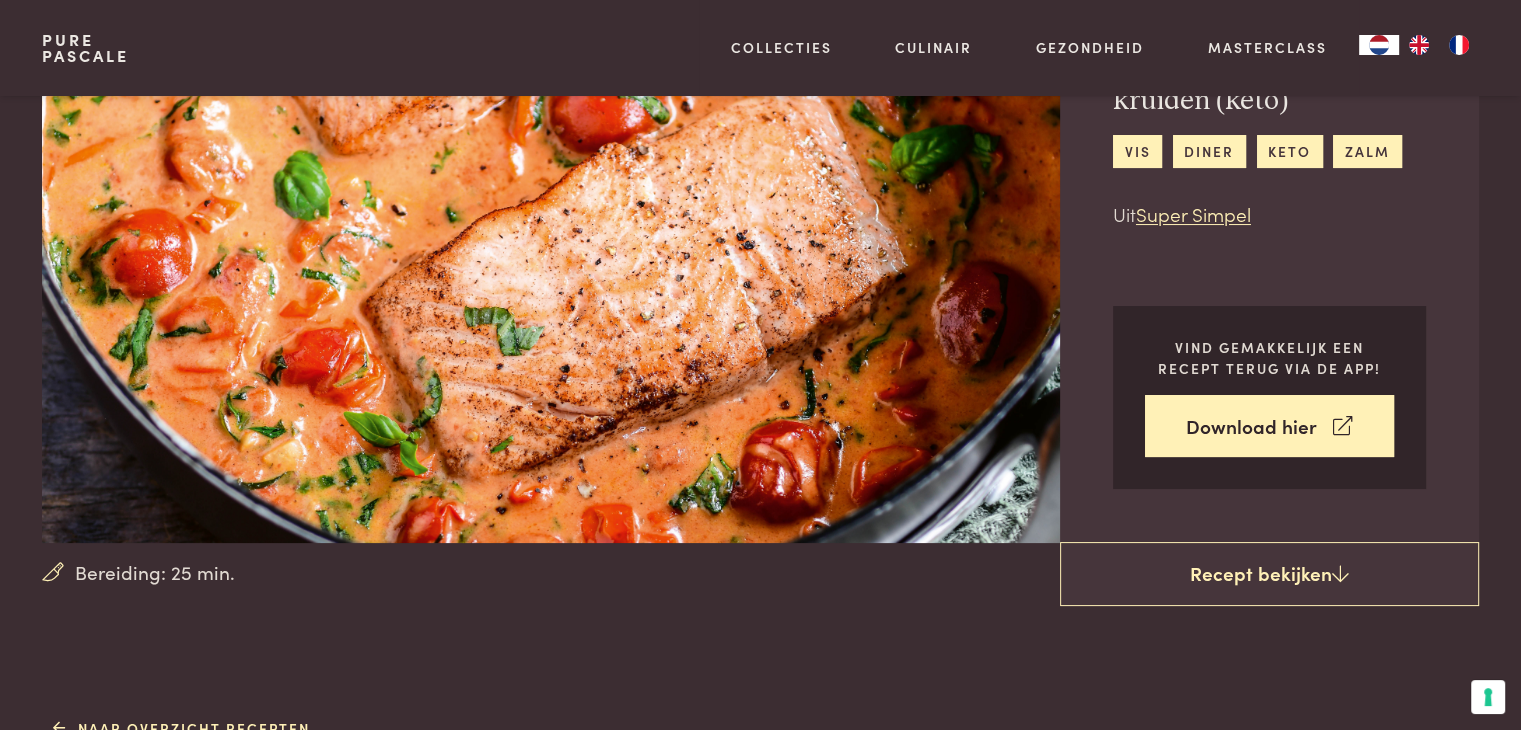 scroll, scrollTop: 0, scrollLeft: 0, axis: both 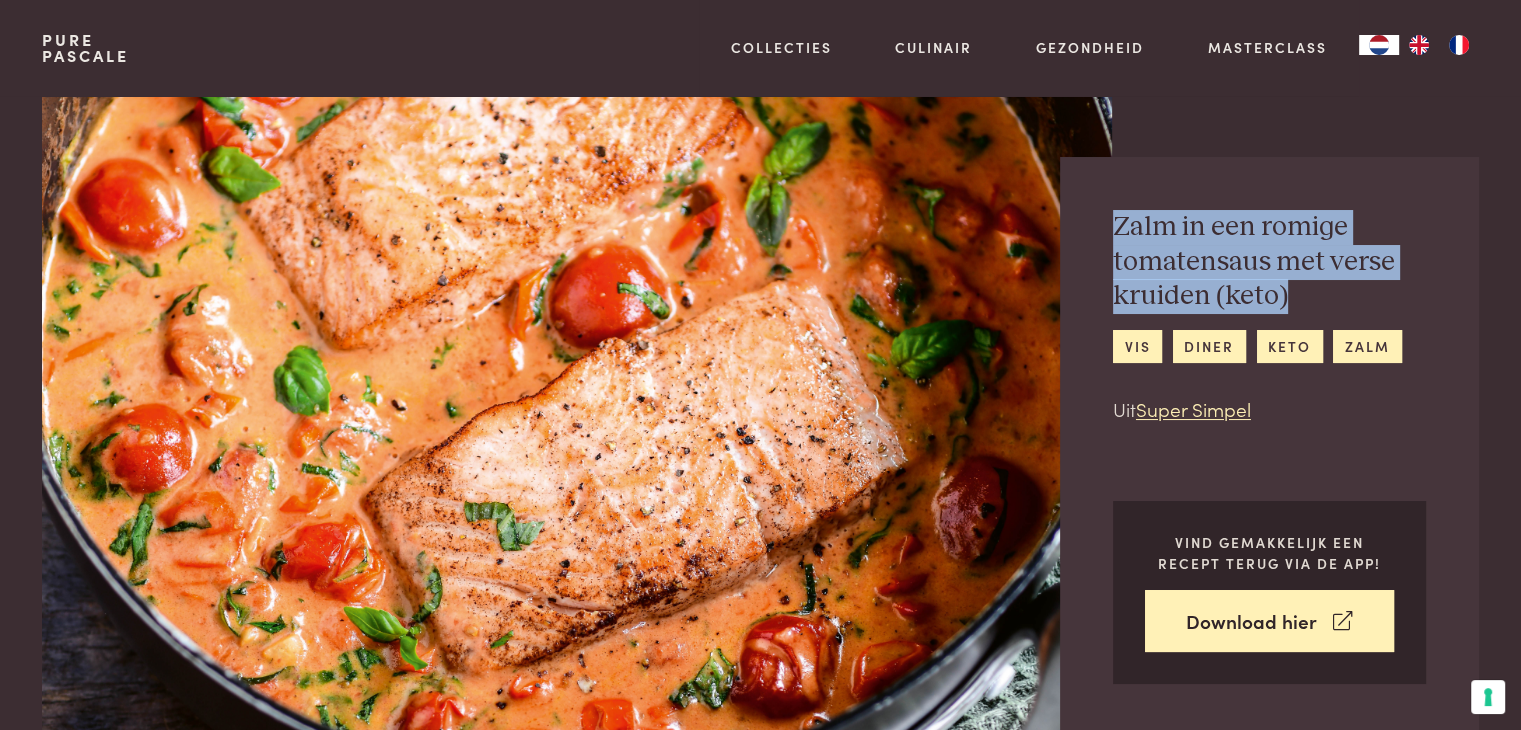 drag, startPoint x: 1113, startPoint y: 225, endPoint x: 1290, endPoint y: 300, distance: 192.23424 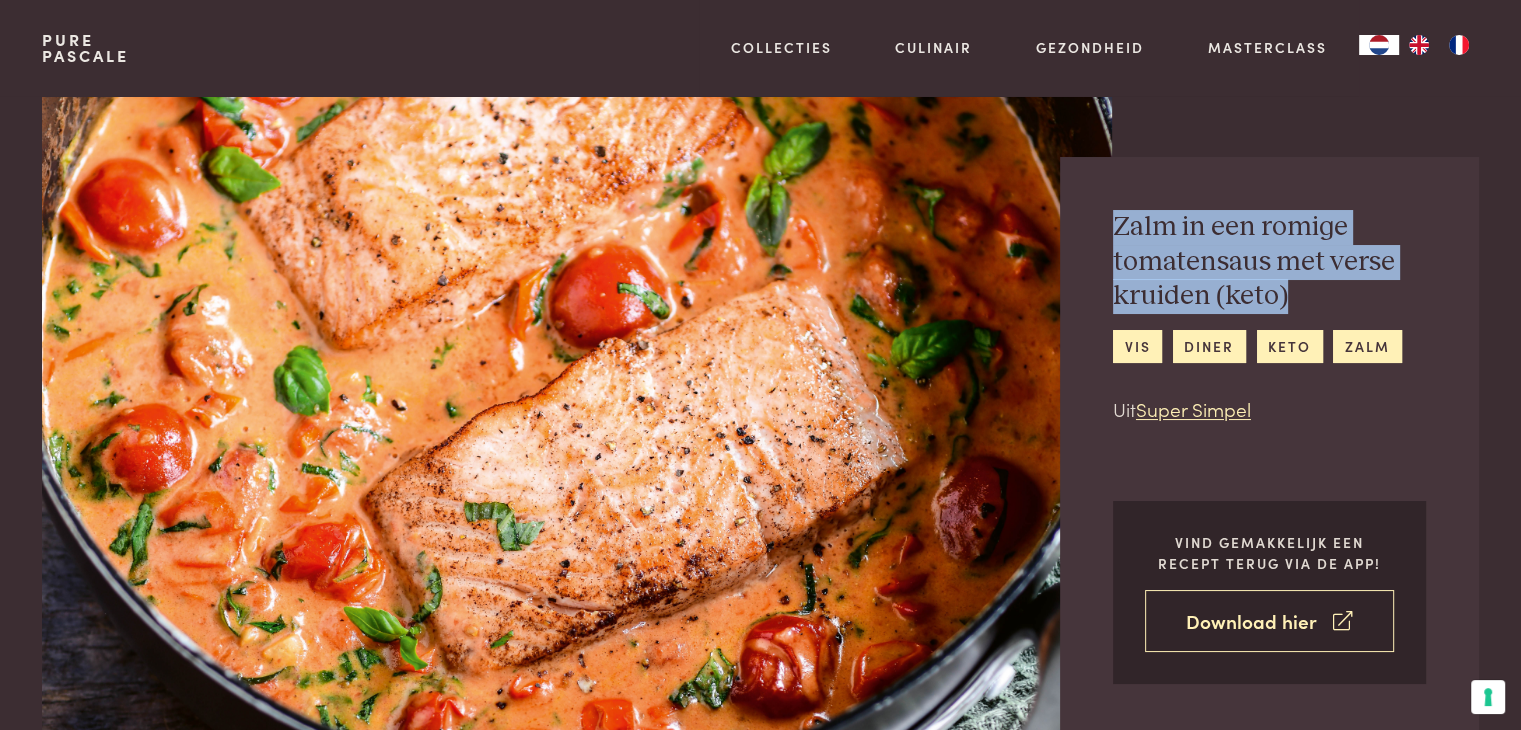 click on "Download hier" at bounding box center (1269, 621) 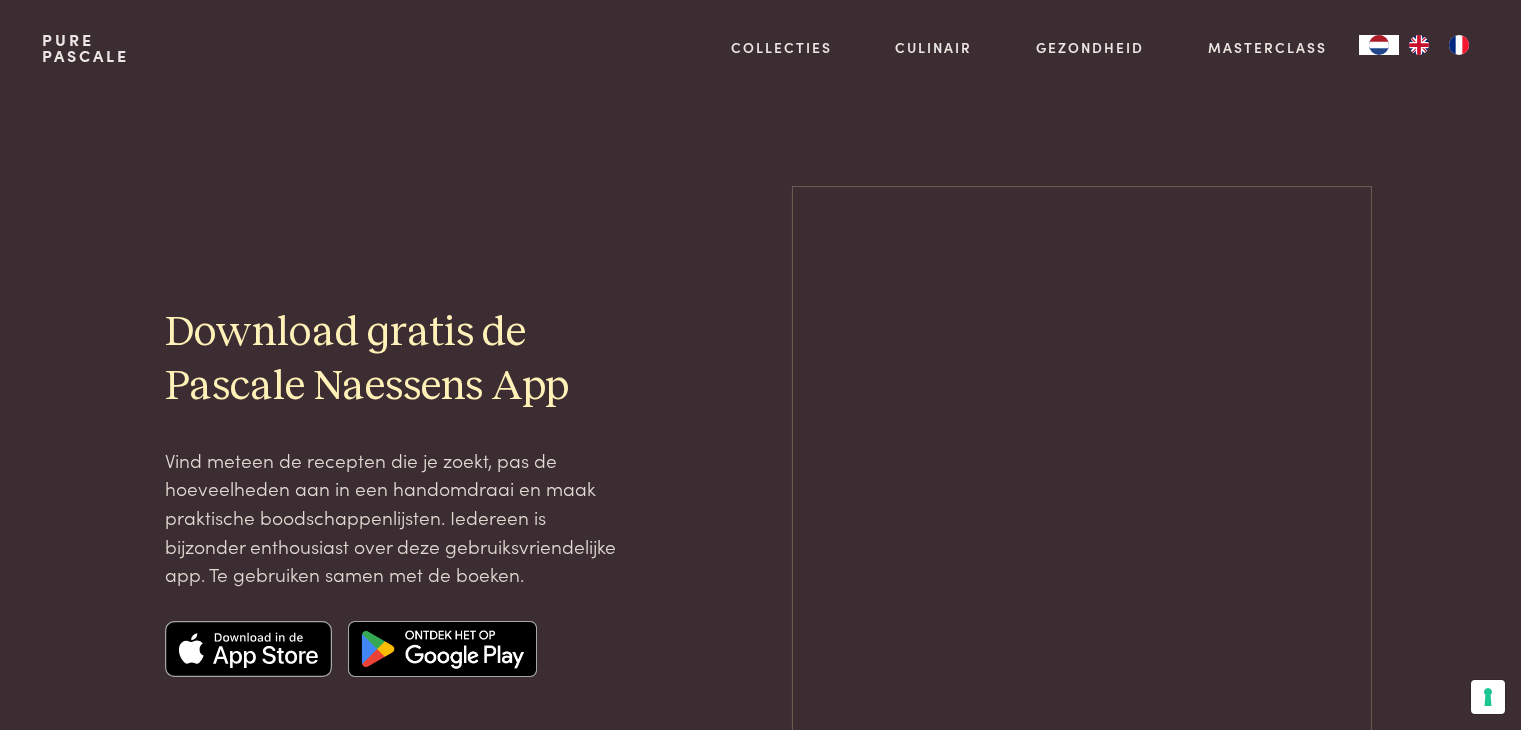 scroll, scrollTop: 0, scrollLeft: 0, axis: both 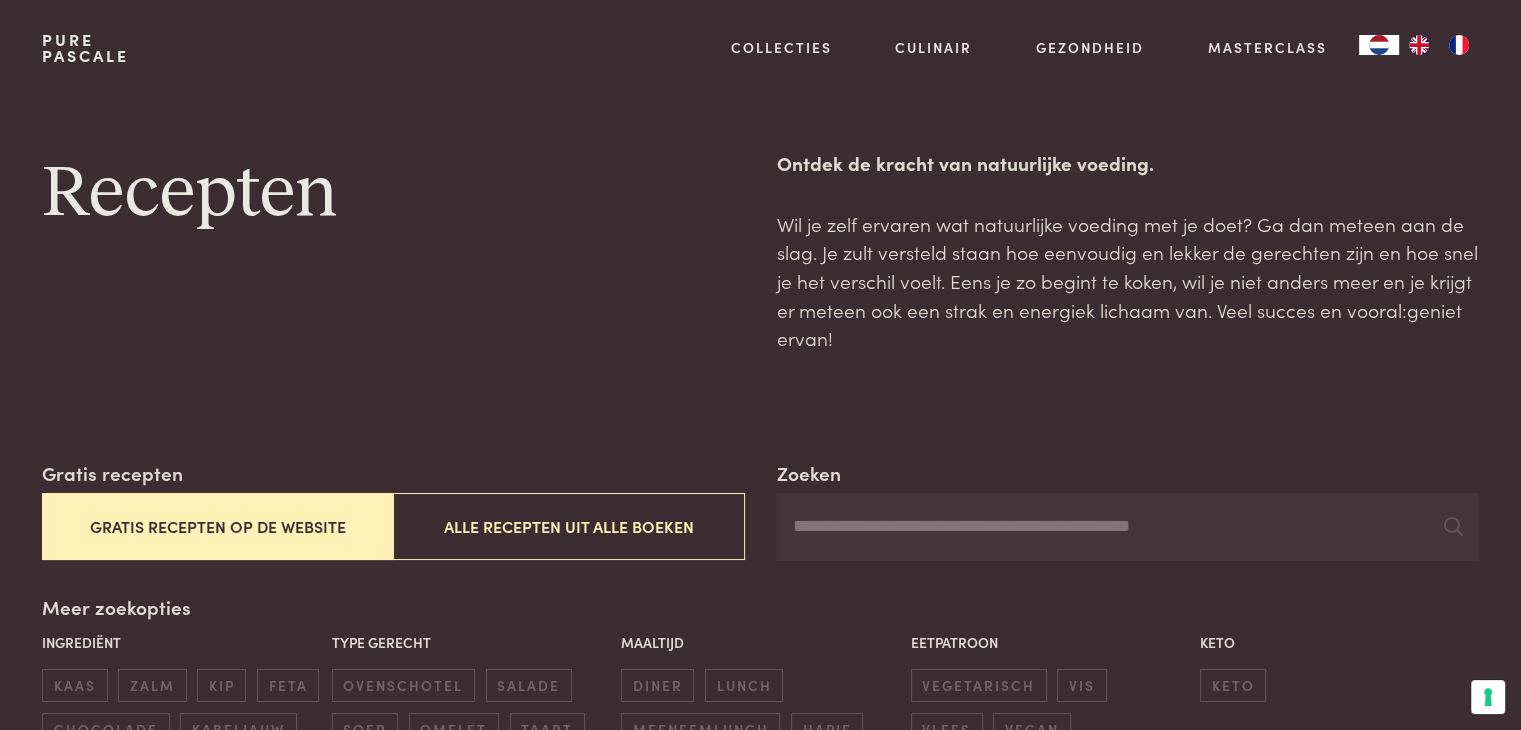 click on "Gratis recepten op de website" at bounding box center (217, 526) 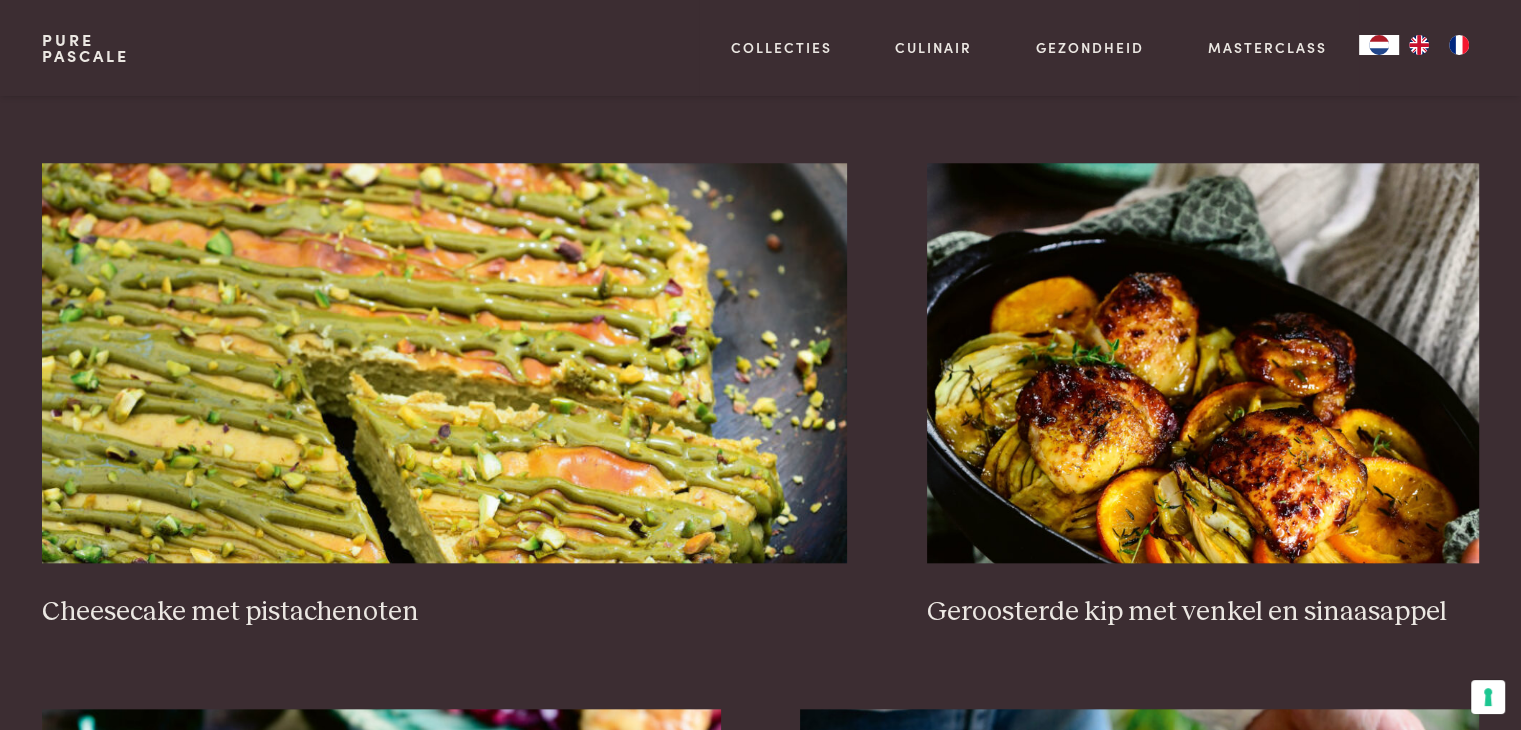 scroll, scrollTop: 1959, scrollLeft: 0, axis: vertical 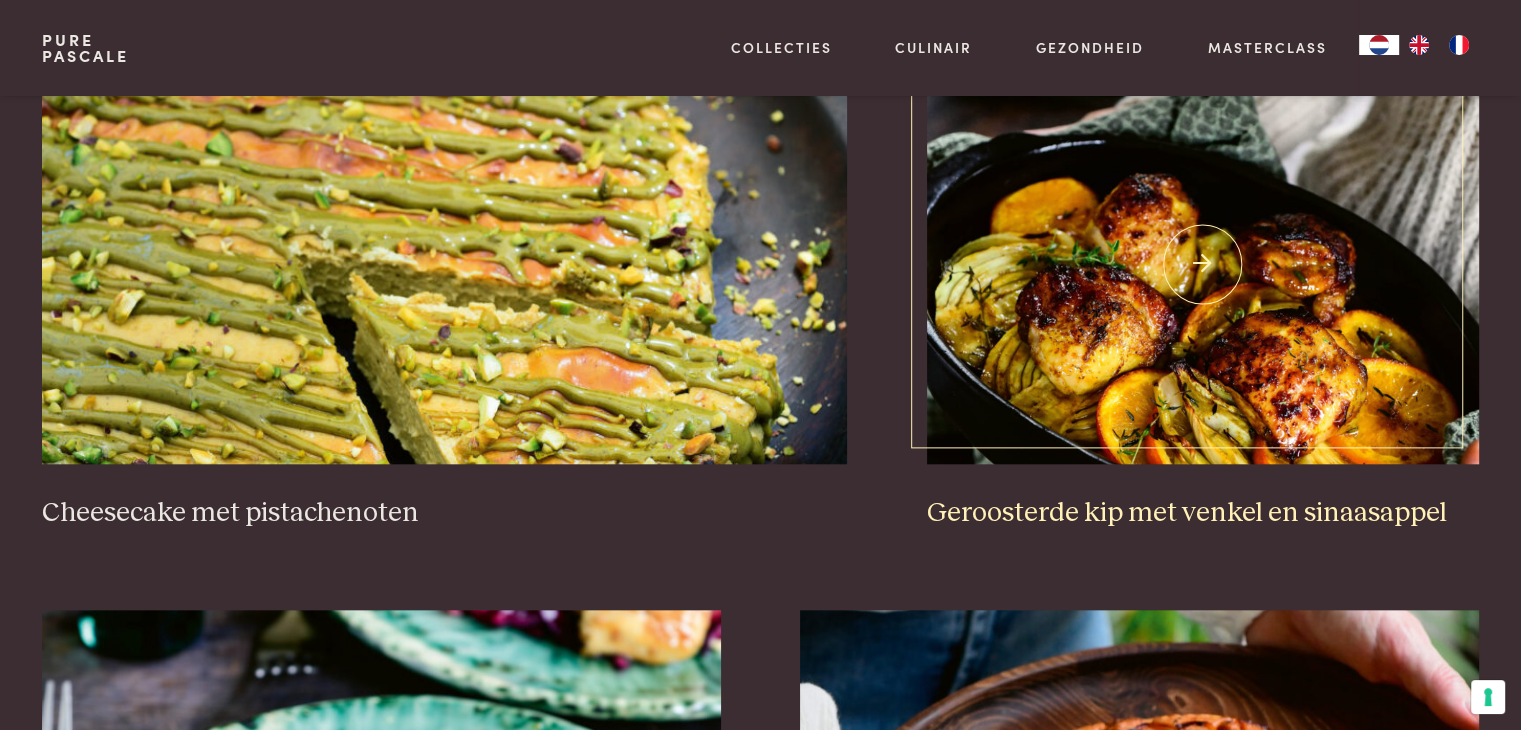 click on "Geroosterde kip met venkel en sinaasappel" at bounding box center [1203, 513] 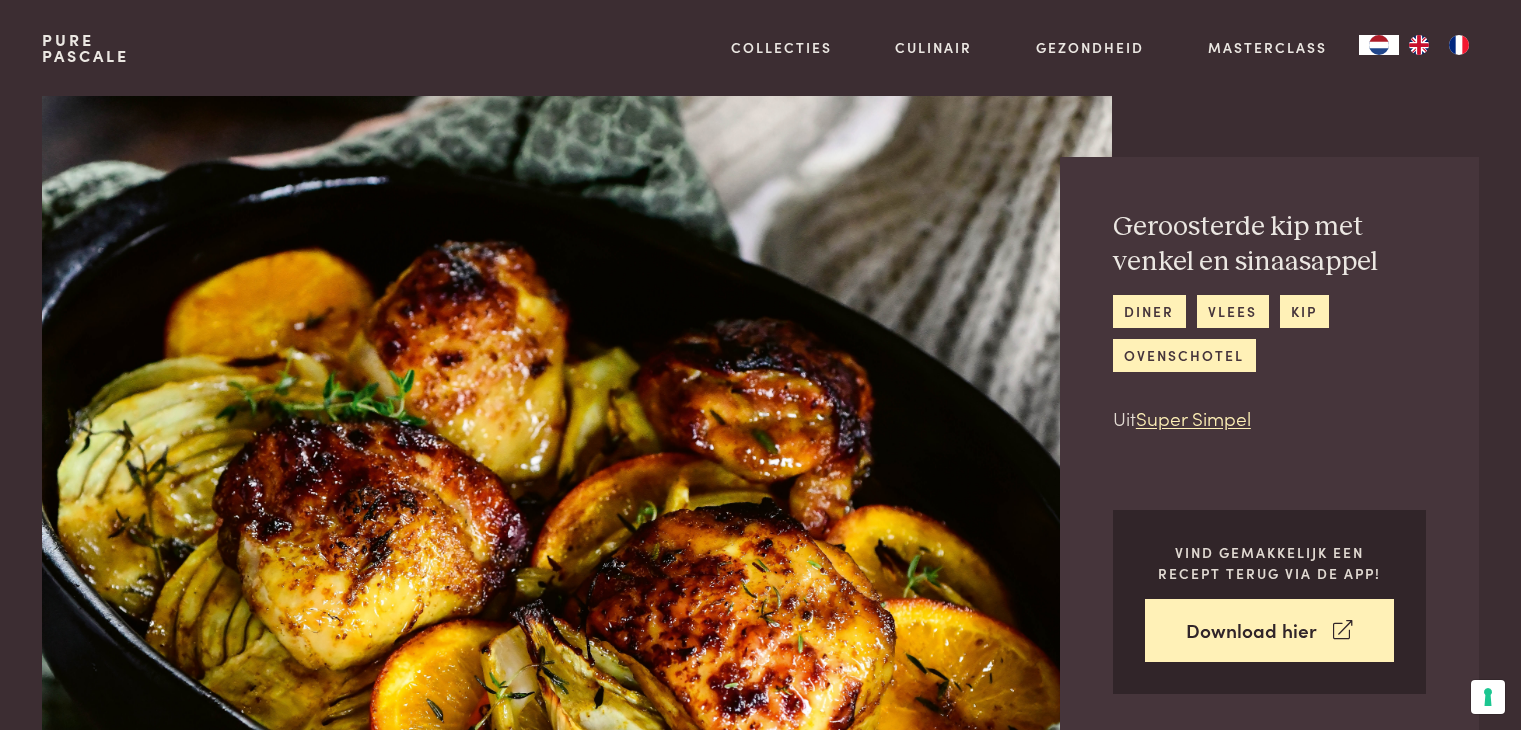scroll, scrollTop: 0, scrollLeft: 0, axis: both 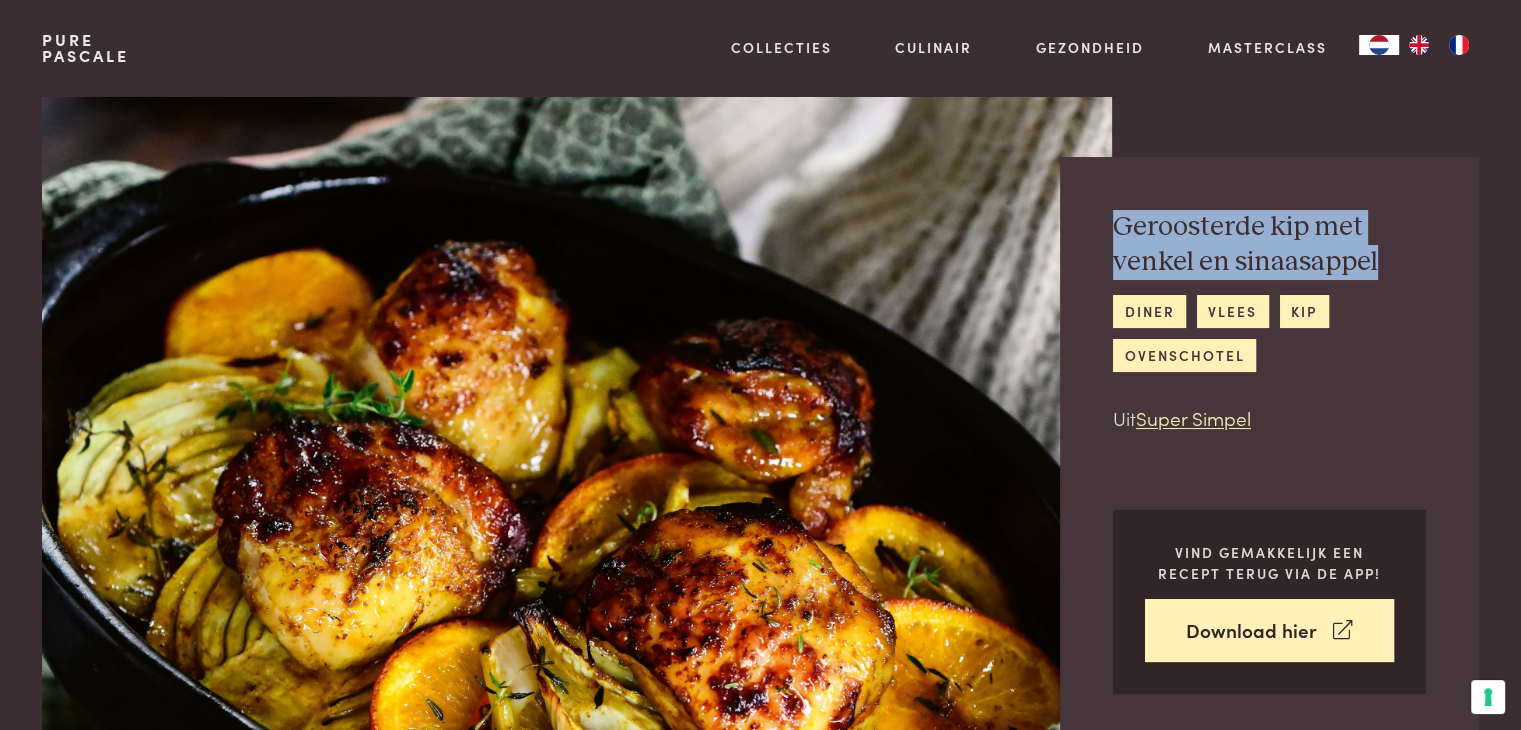drag, startPoint x: 1110, startPoint y: 221, endPoint x: 1389, endPoint y: 266, distance: 282.60574 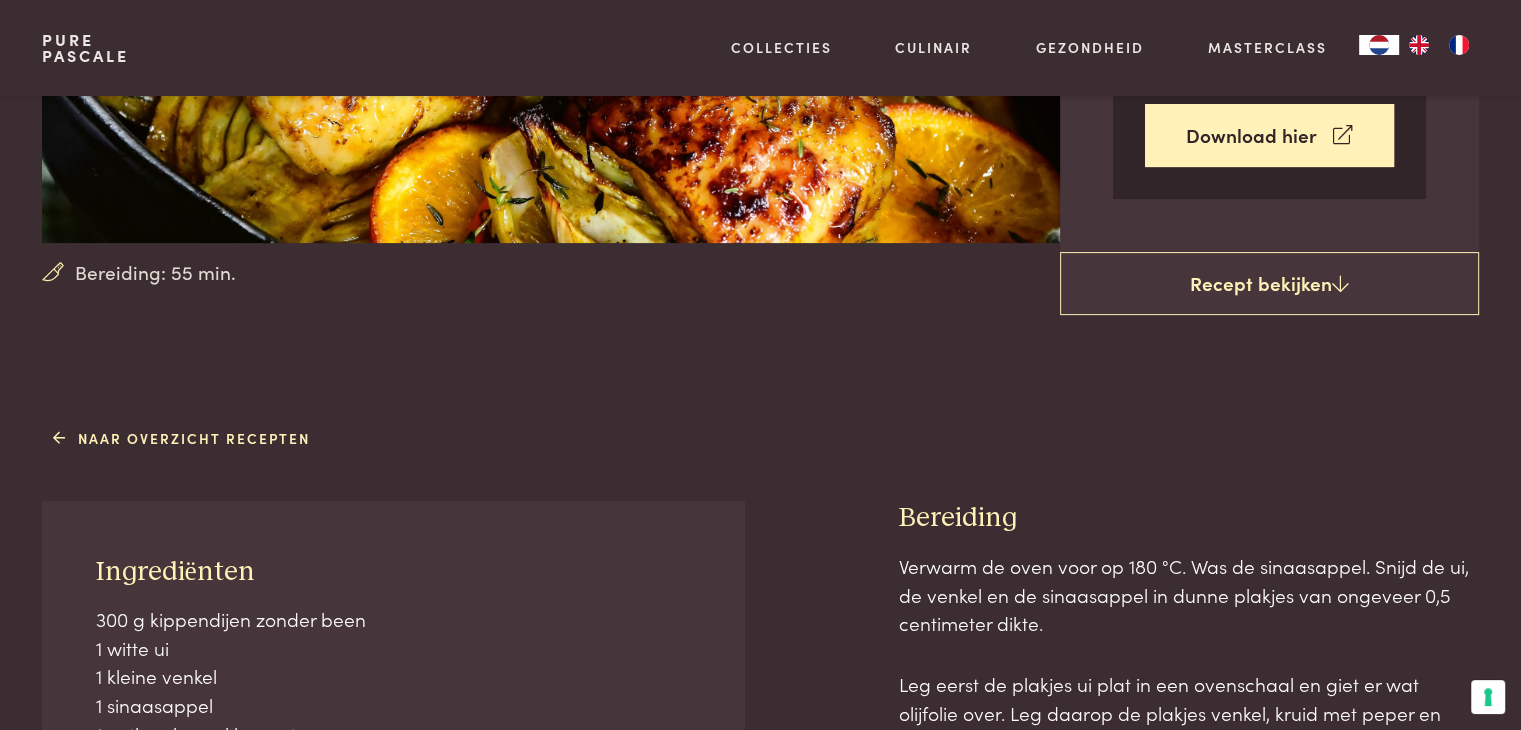 scroll, scrollTop: 600, scrollLeft: 0, axis: vertical 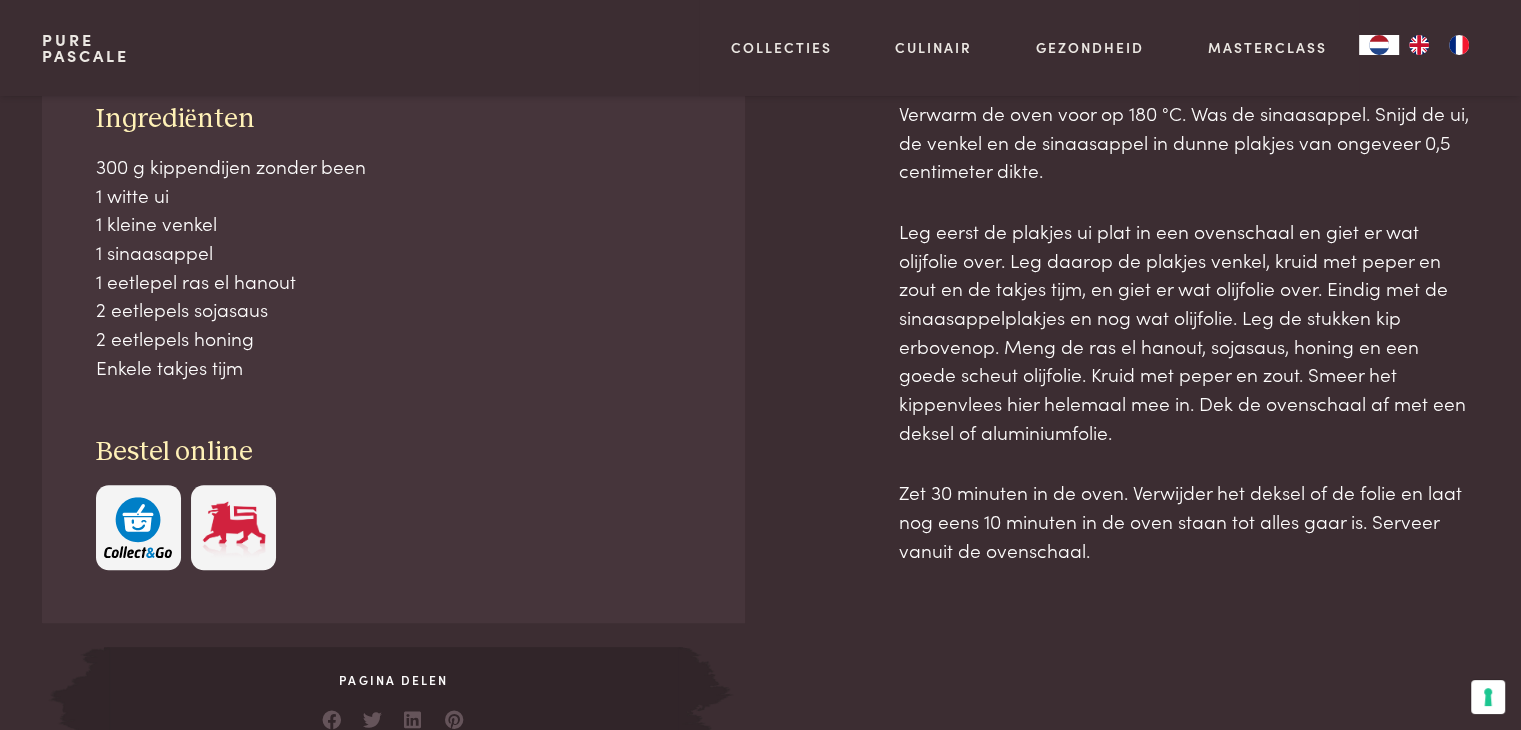 drag, startPoint x: 98, startPoint y: 459, endPoint x: 296, endPoint y: 352, distance: 225.06221 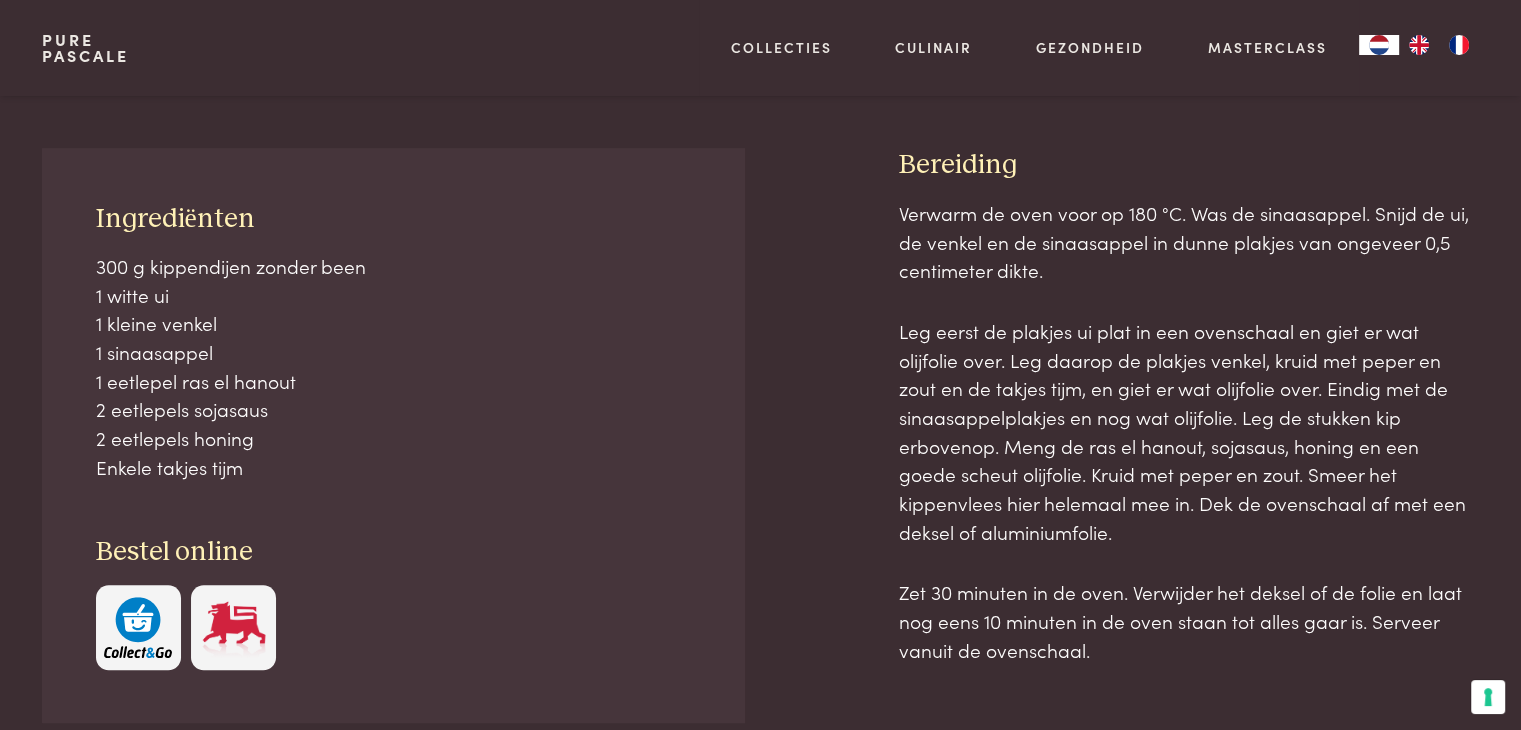 scroll, scrollTop: 748, scrollLeft: 0, axis: vertical 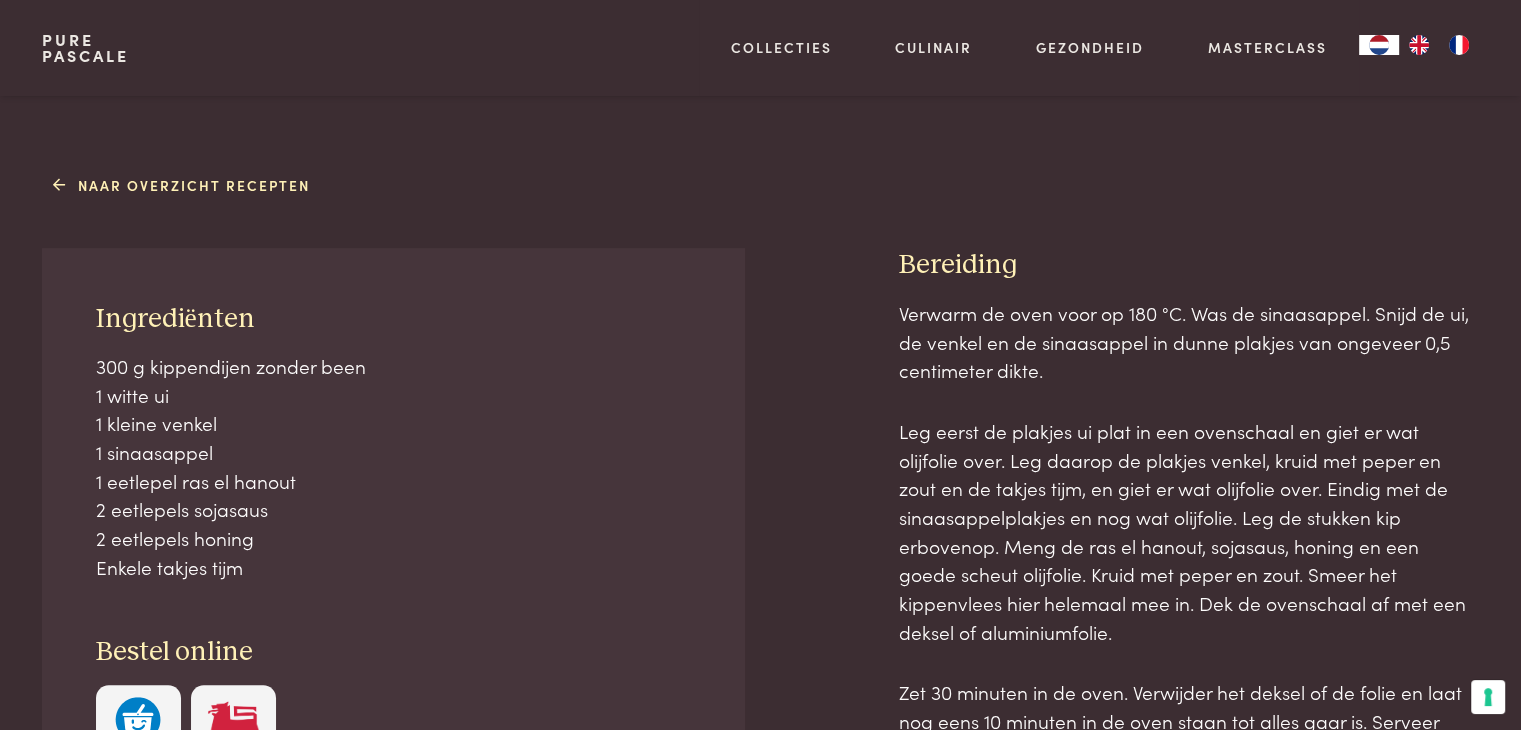 drag, startPoint x: 904, startPoint y: 259, endPoint x: 955, endPoint y: 273, distance: 52.886673 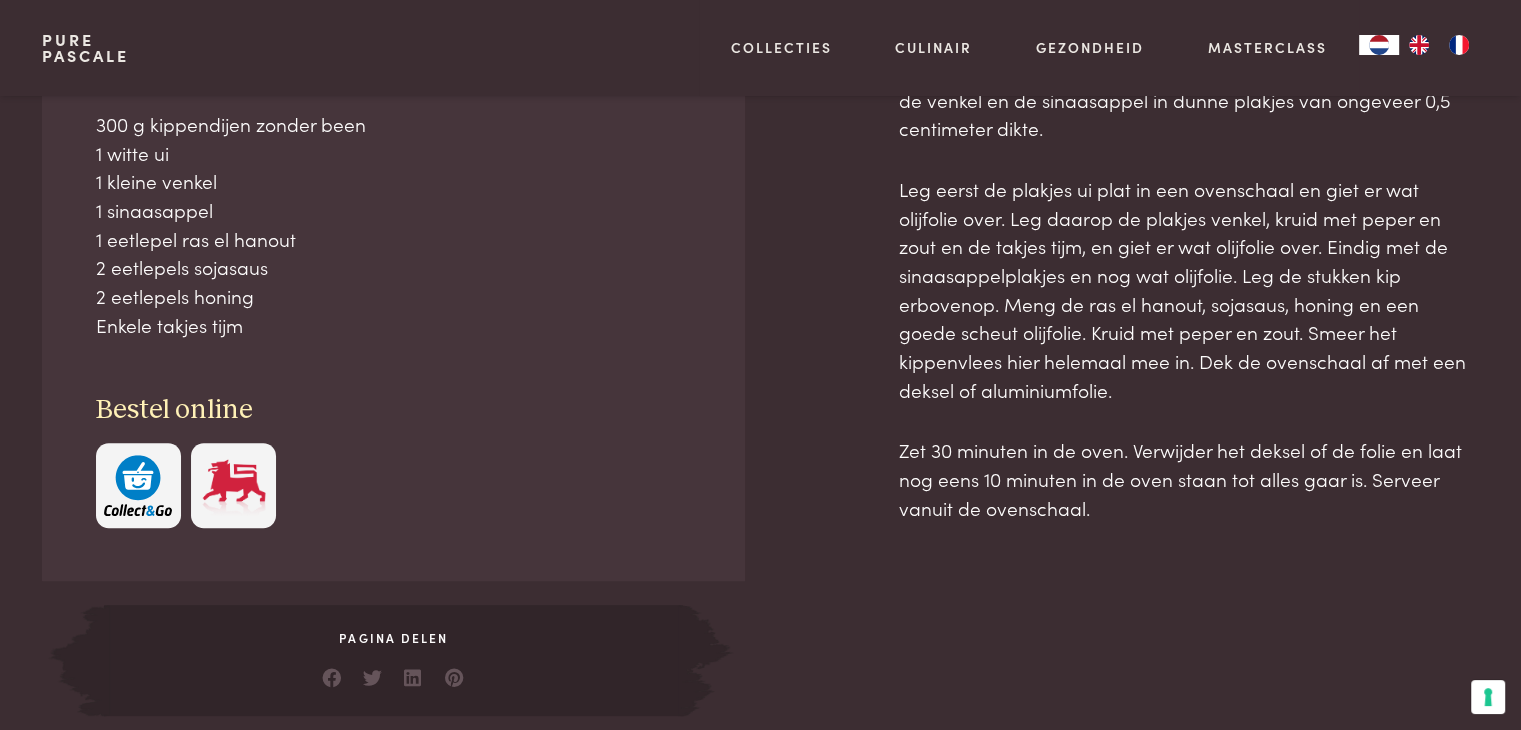 scroll, scrollTop: 1001, scrollLeft: 0, axis: vertical 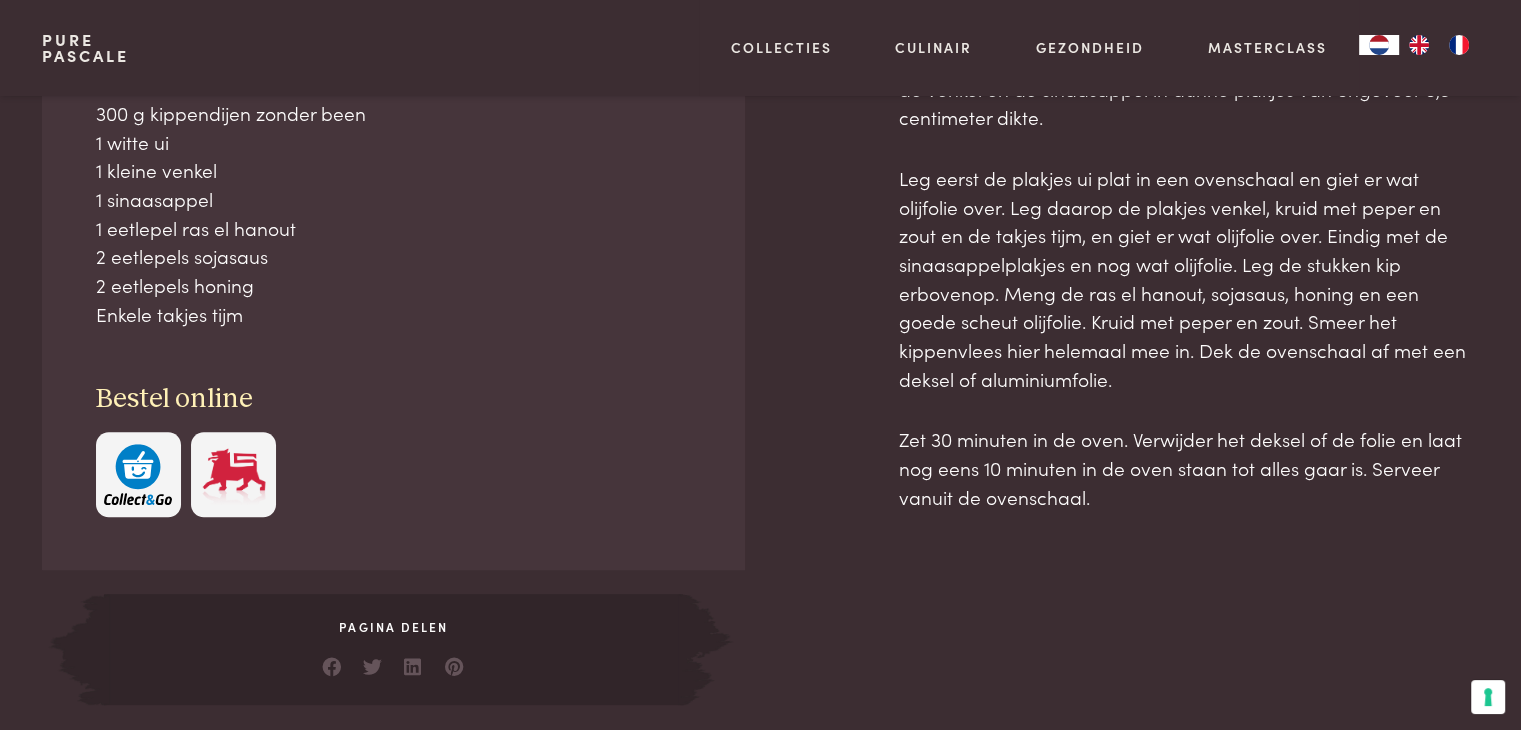drag, startPoint x: 901, startPoint y: 261, endPoint x: 1208, endPoint y: 460, distance: 365.85516 